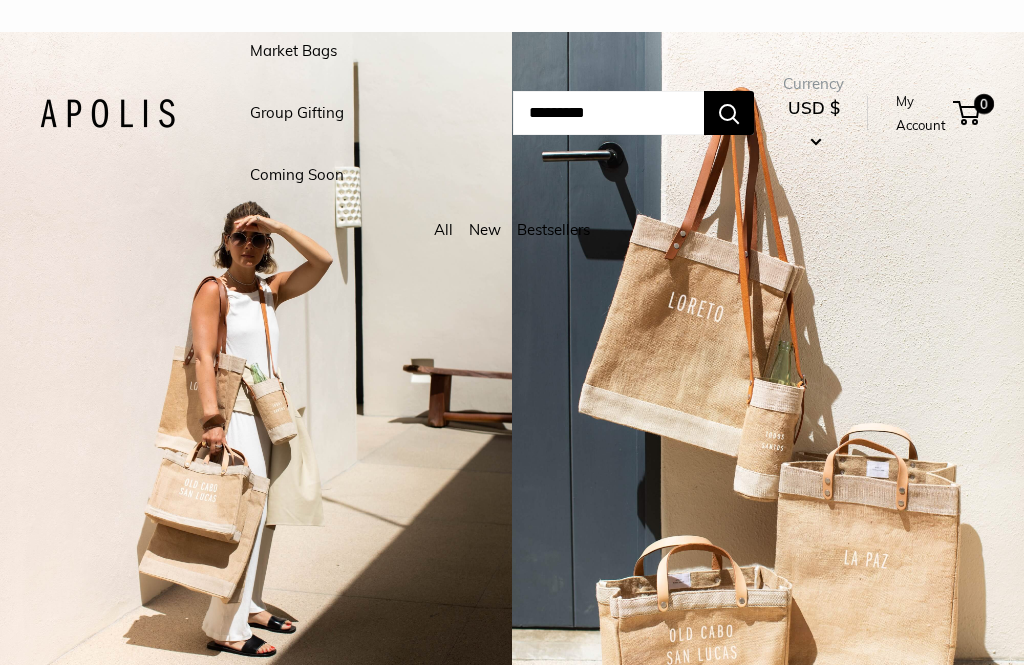 scroll, scrollTop: 0, scrollLeft: 0, axis: both 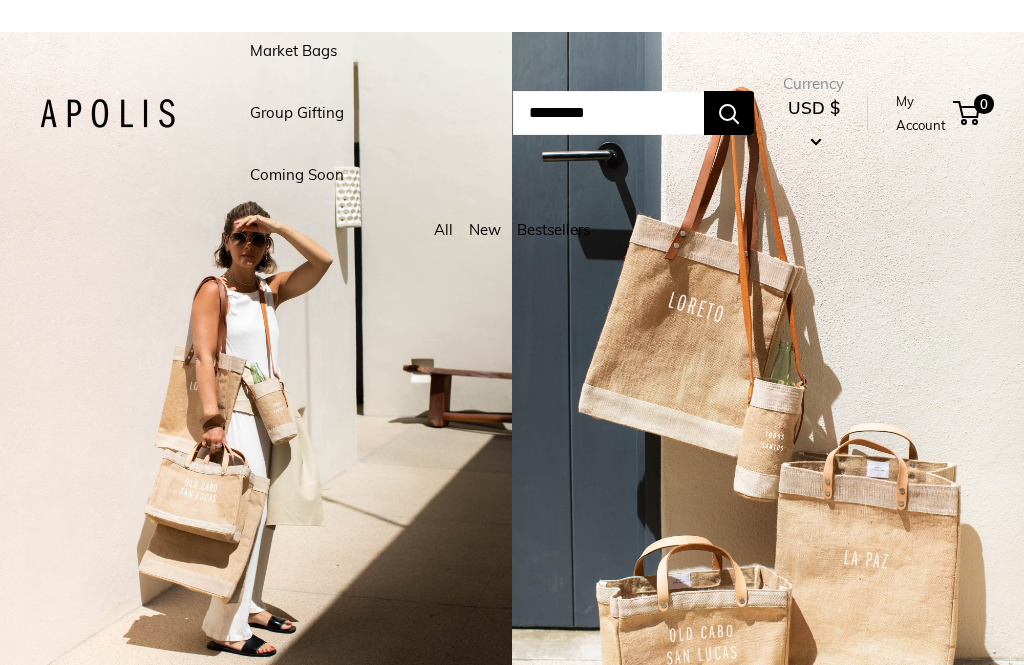 click on "Market Bags" at bounding box center [293, 51] 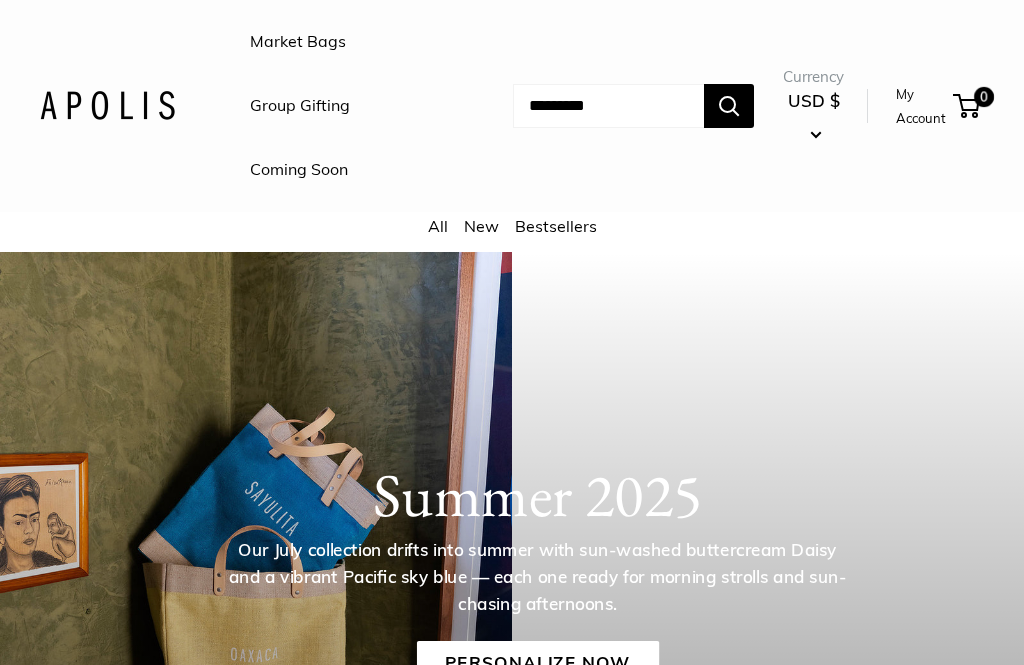 scroll, scrollTop: 0, scrollLeft: 0, axis: both 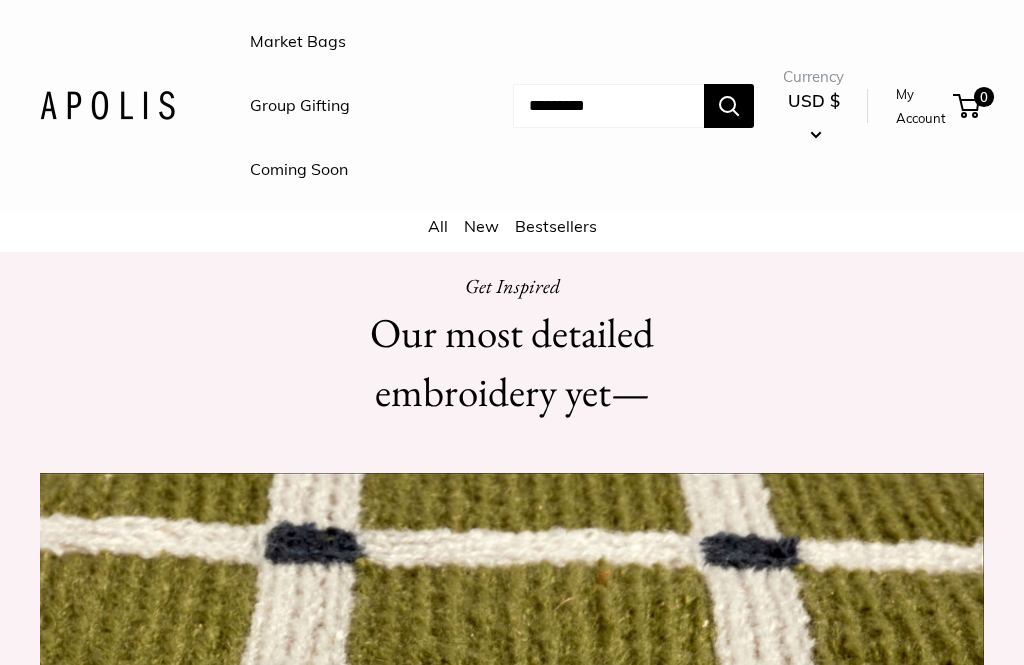 click at bounding box center [128, -14] 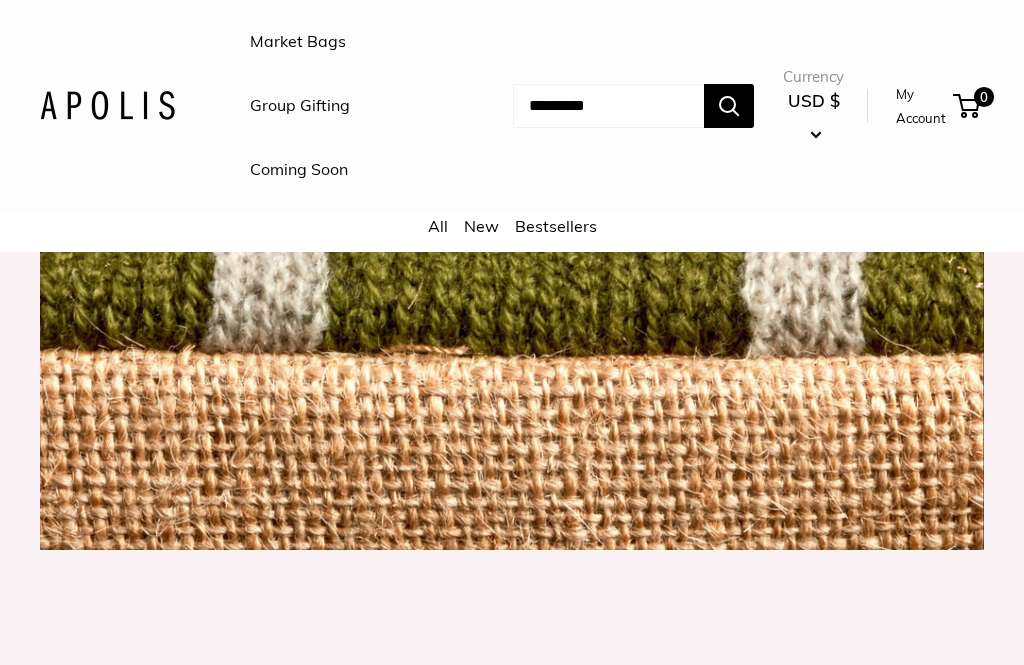 scroll, scrollTop: 2010, scrollLeft: 0, axis: vertical 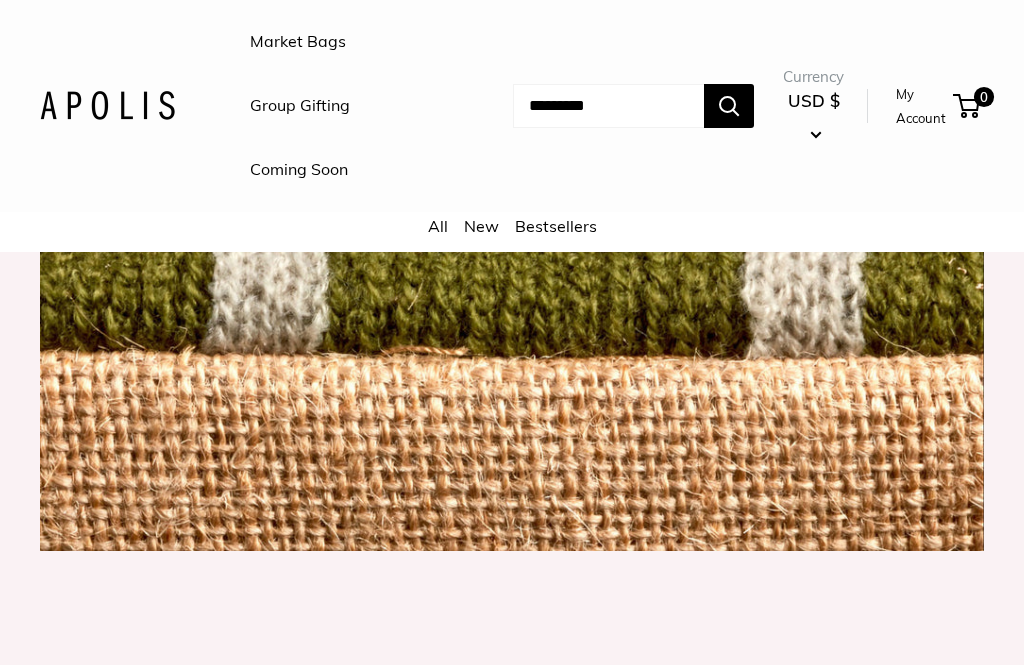 click at bounding box center [512, 240] 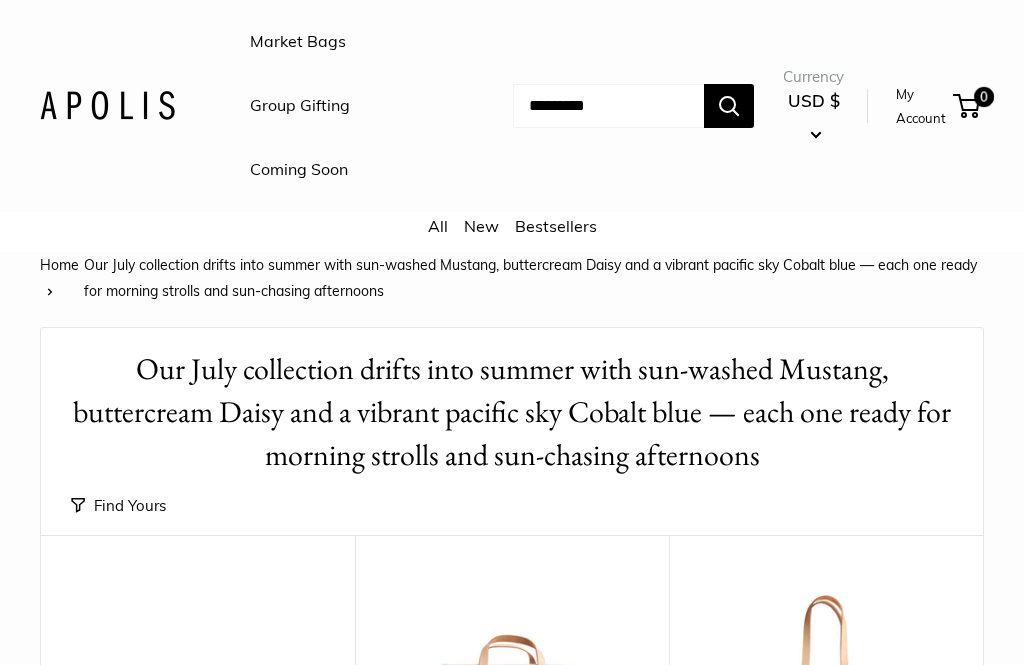 scroll, scrollTop: 0, scrollLeft: 0, axis: both 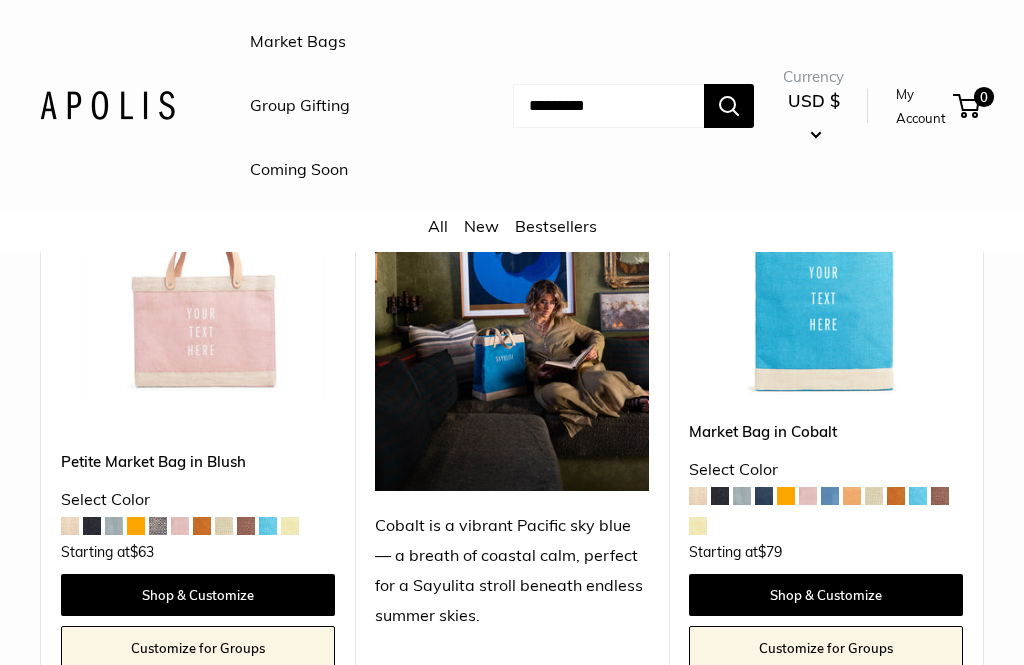 click at bounding box center (198, 263) 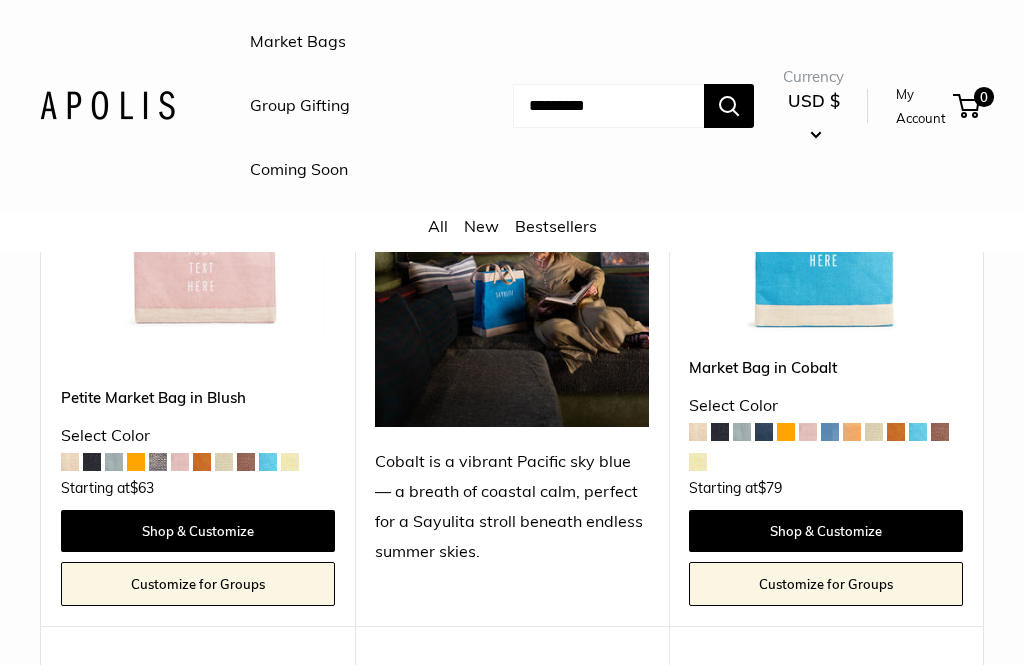 click at bounding box center [786, 432] 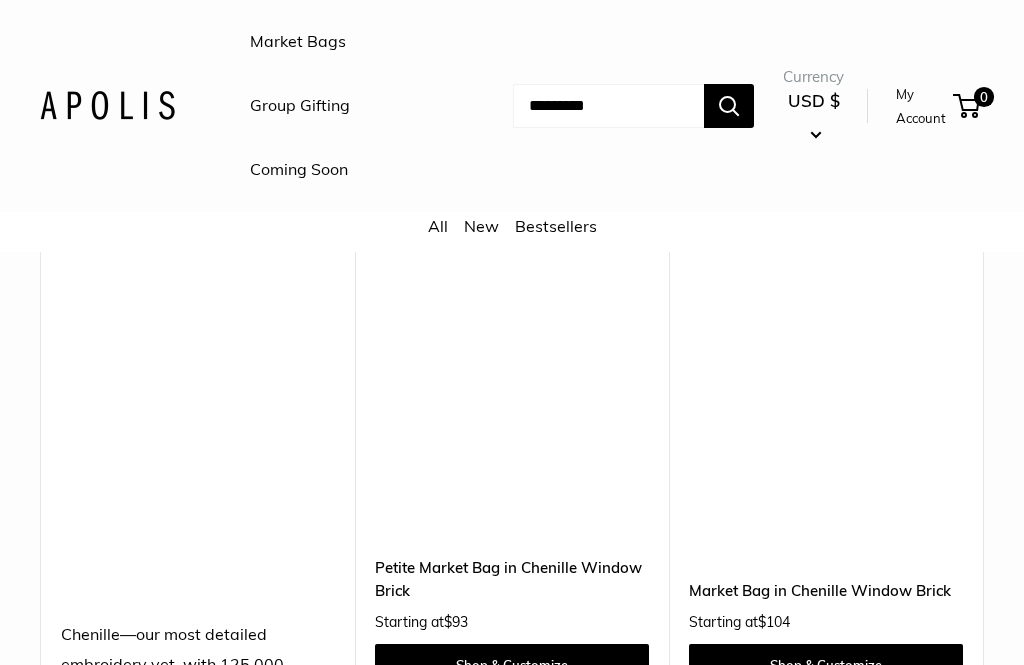scroll, scrollTop: 6948, scrollLeft: 0, axis: vertical 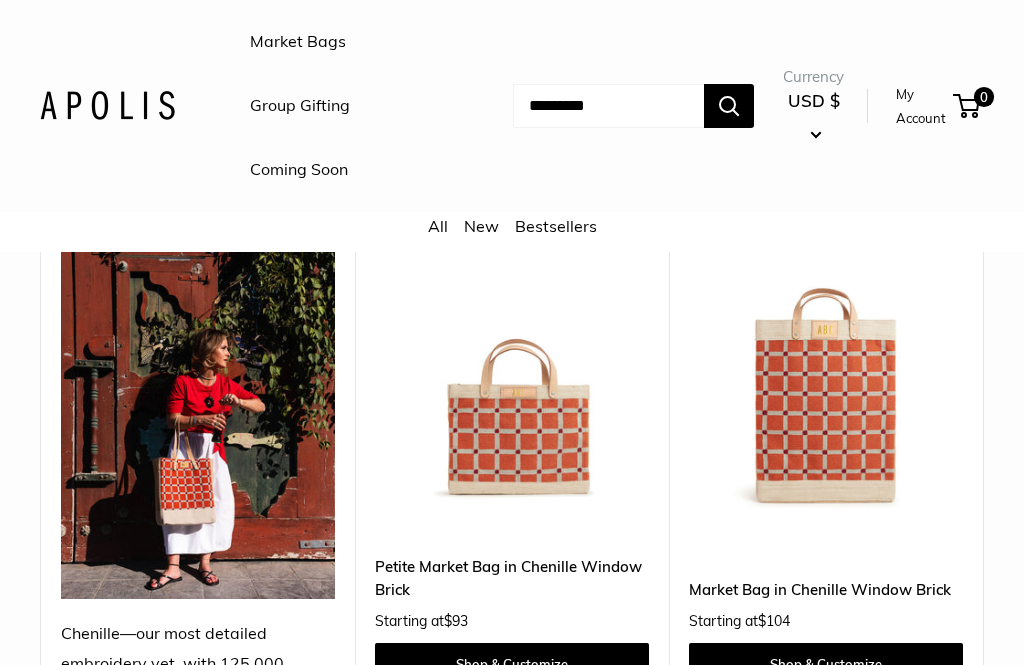 click at bounding box center (512, 372) 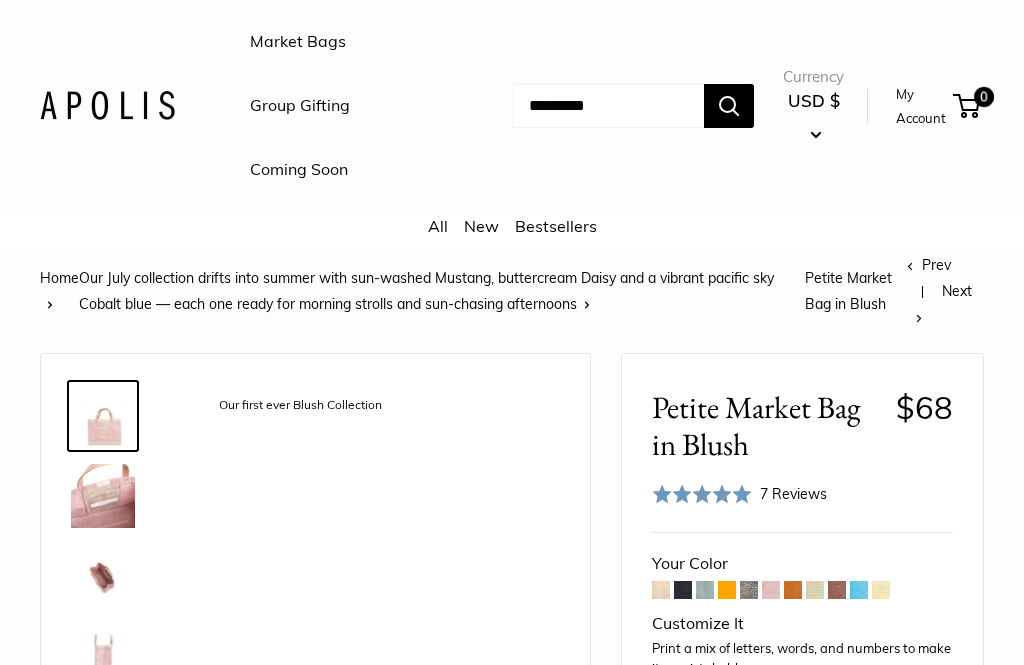 scroll, scrollTop: 0, scrollLeft: 0, axis: both 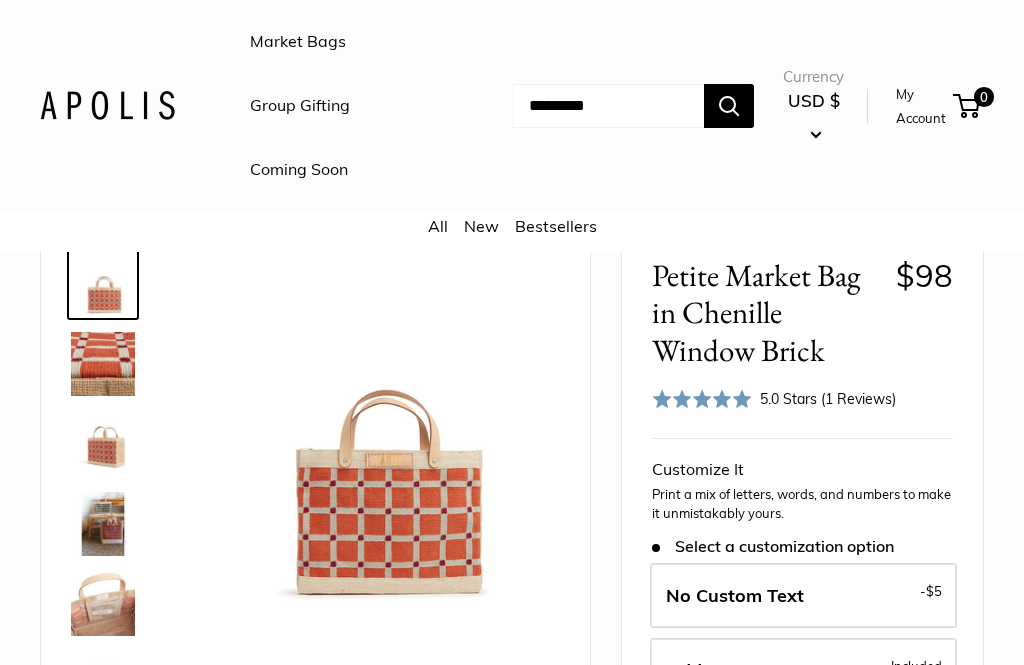 click at bounding box center [380, 431] 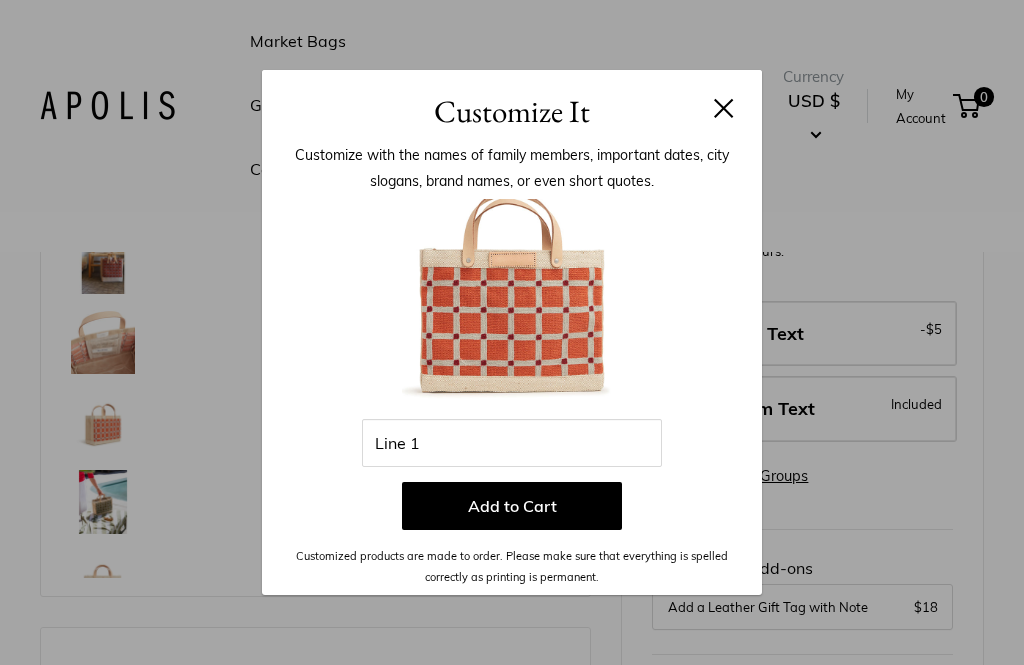 scroll, scrollTop: 395, scrollLeft: 0, axis: vertical 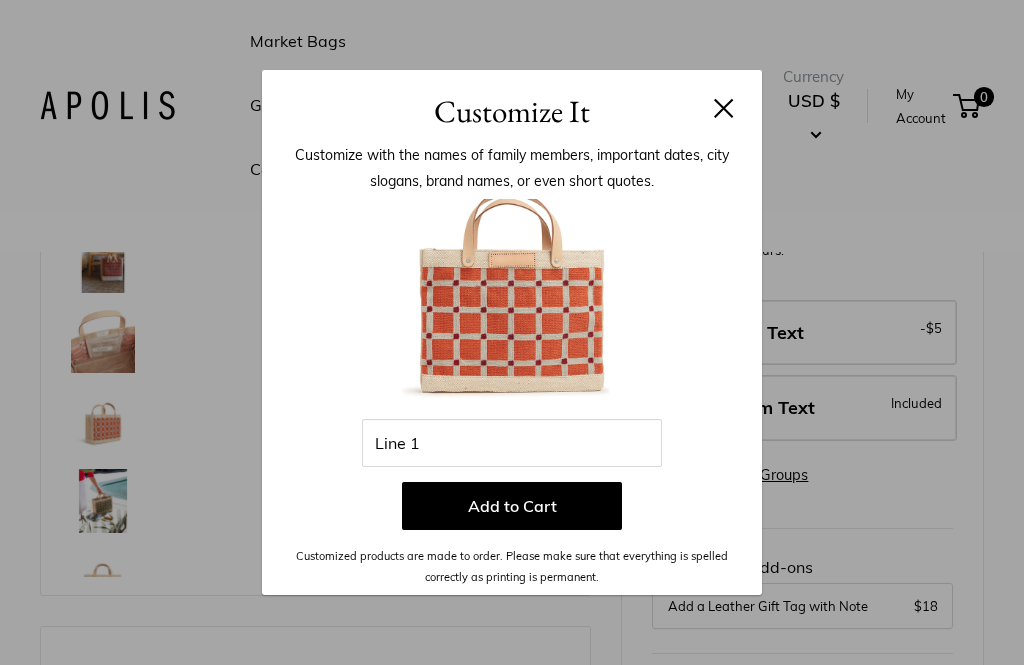 click at bounding box center [512, 309] 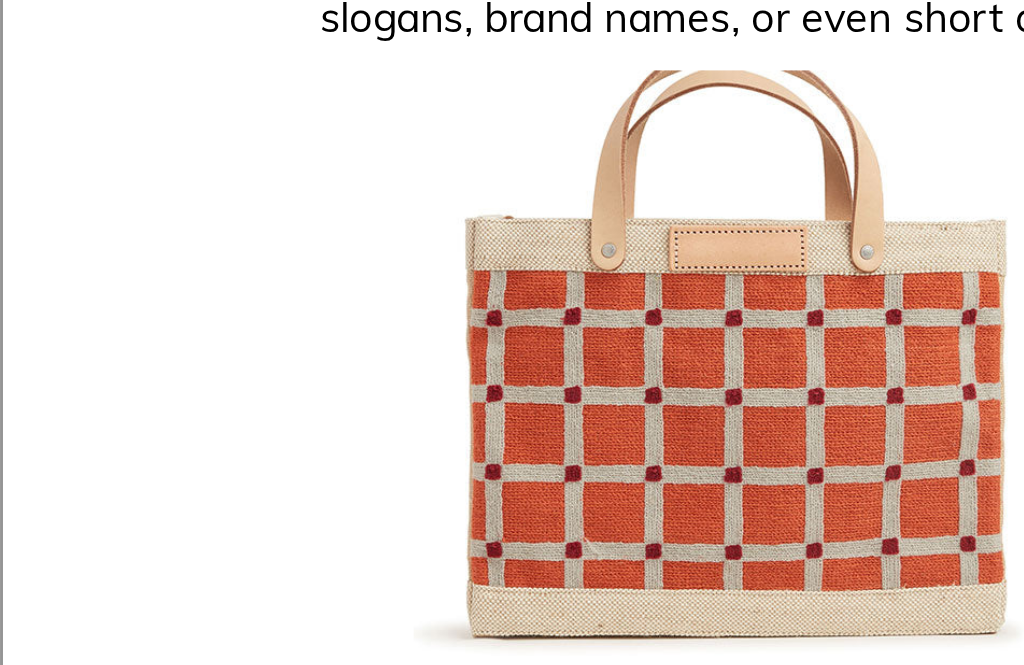scroll, scrollTop: 196, scrollLeft: 0, axis: vertical 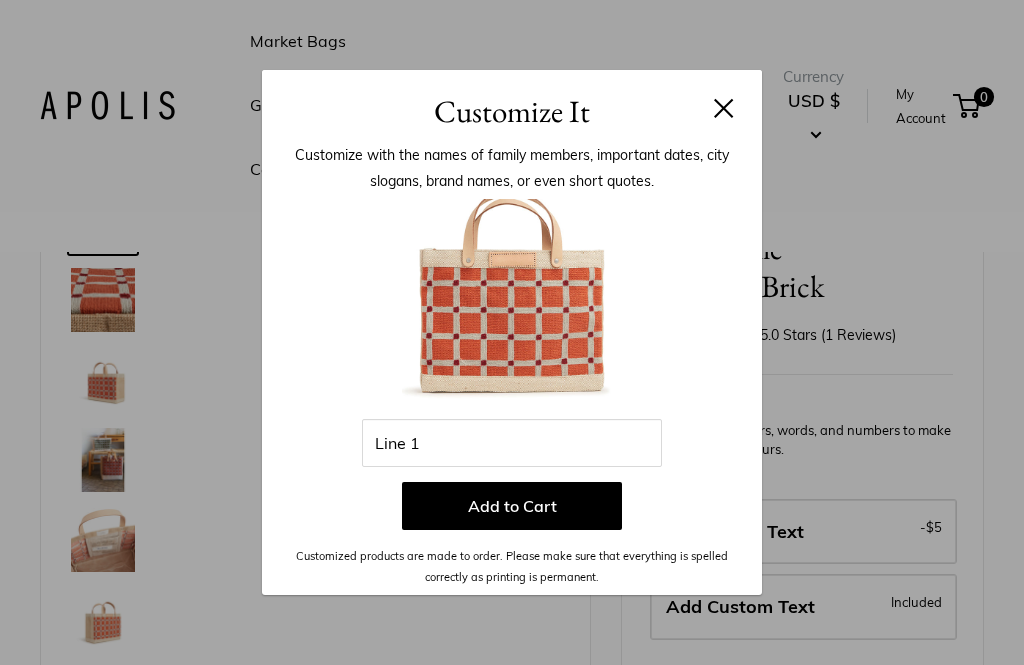 click at bounding box center [724, 108] 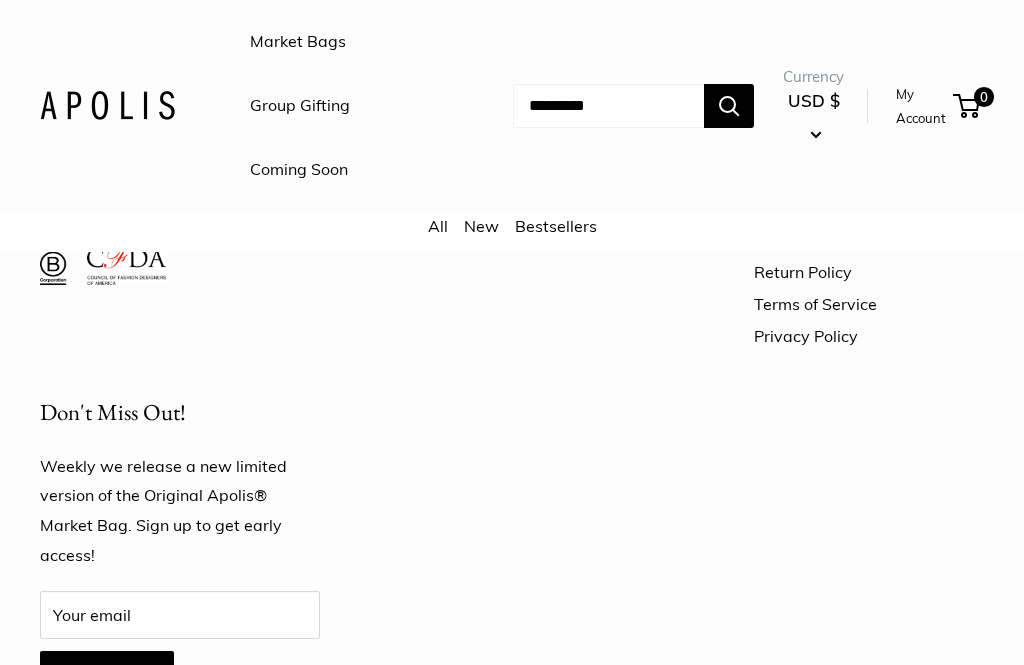 scroll, scrollTop: 5394, scrollLeft: 0, axis: vertical 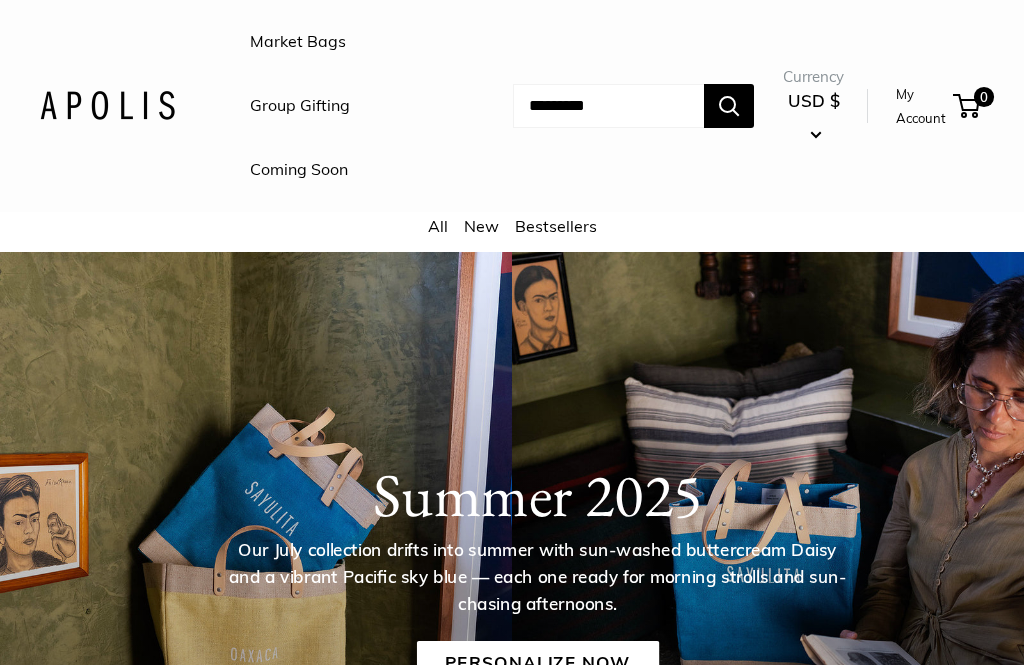 click on "Coming Soon" at bounding box center (299, 170) 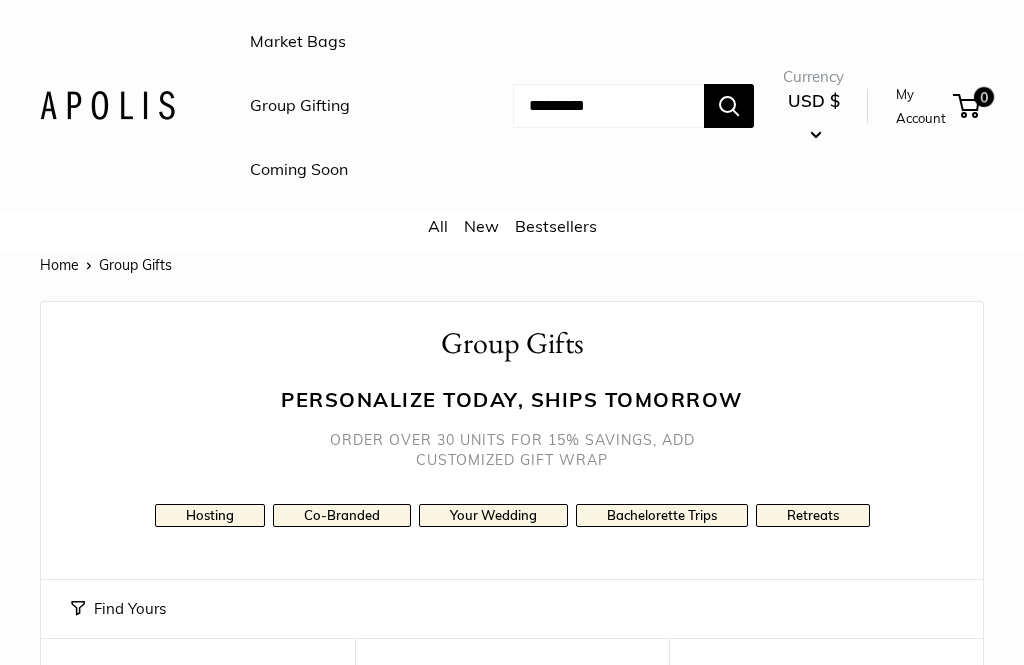 scroll, scrollTop: 0, scrollLeft: 0, axis: both 